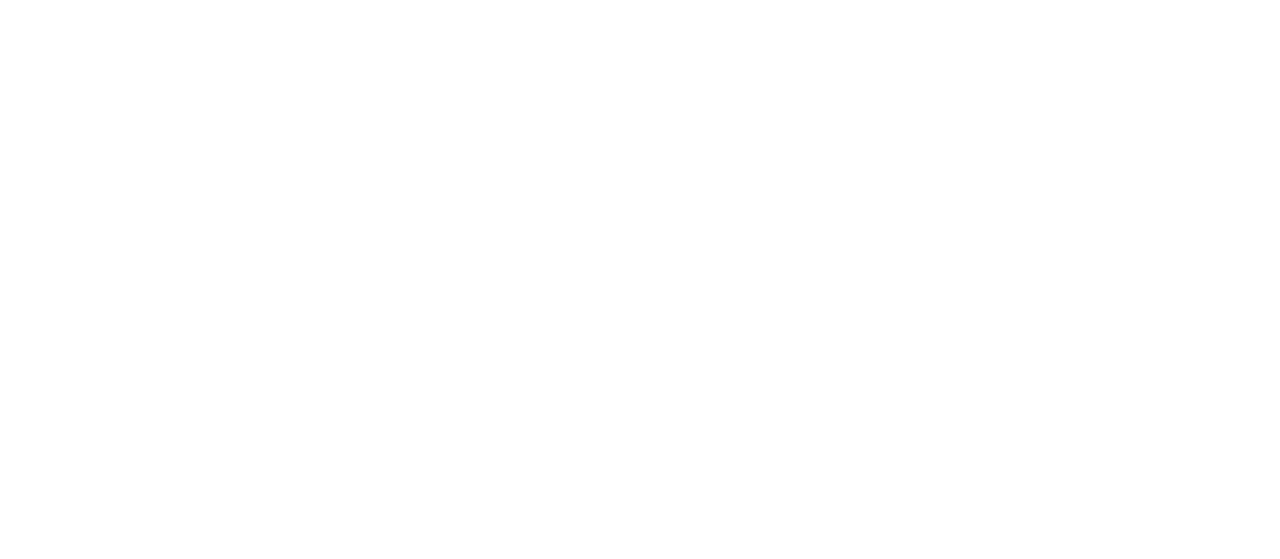 scroll, scrollTop: 0, scrollLeft: 0, axis: both 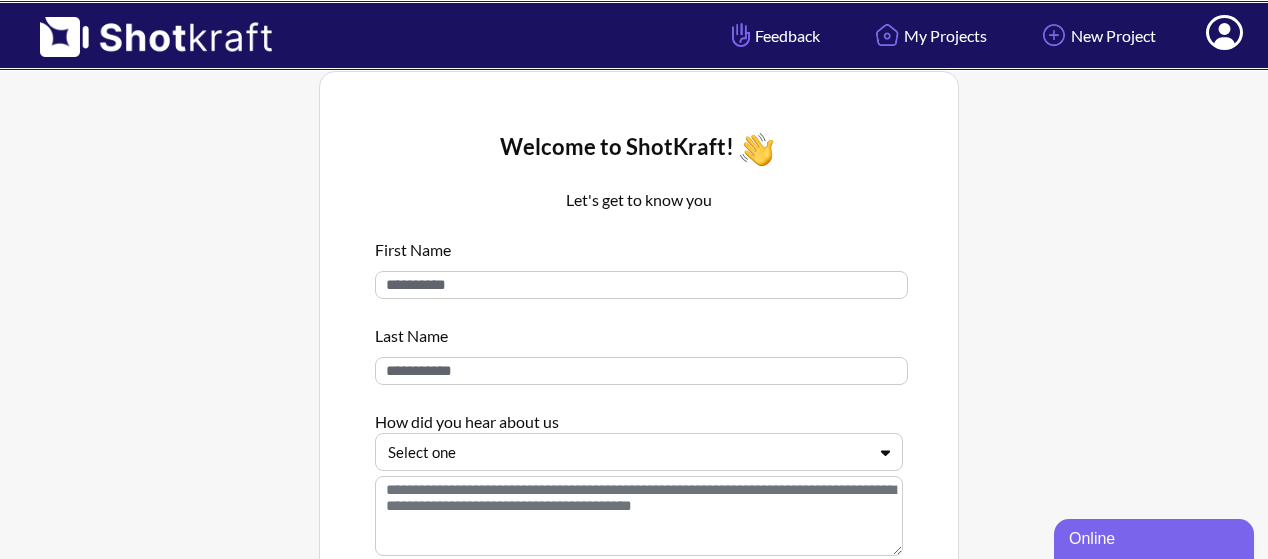 click on "[FIRST] [LAST] How did you hear about us Select one" at bounding box center [639, 399] 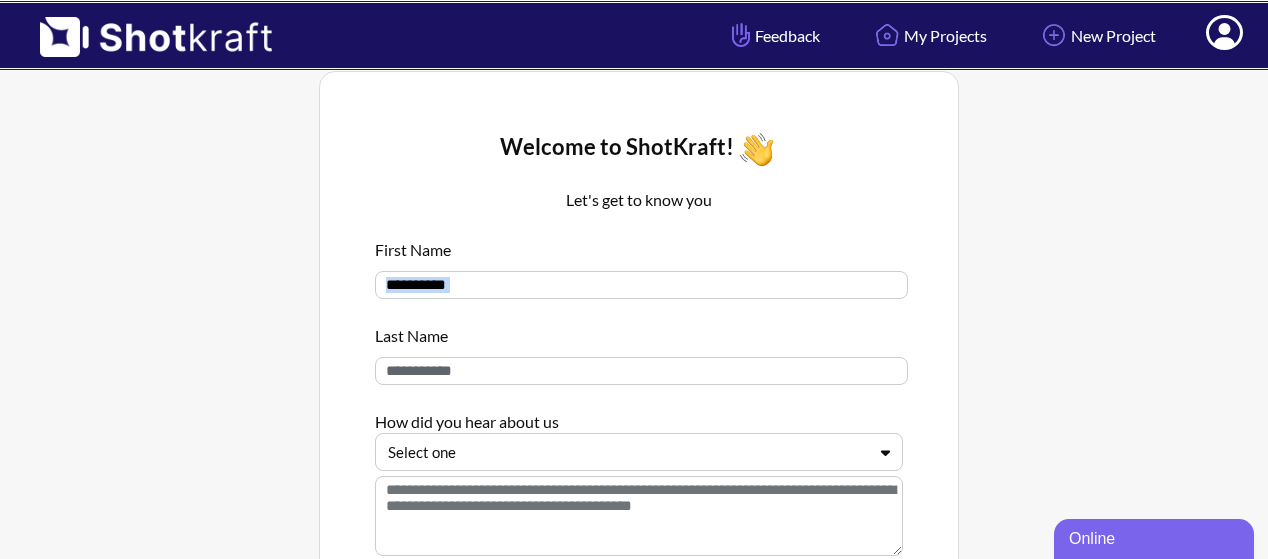 click on "First Name Last Name How did you hear about us Select one" at bounding box center (639, 399) 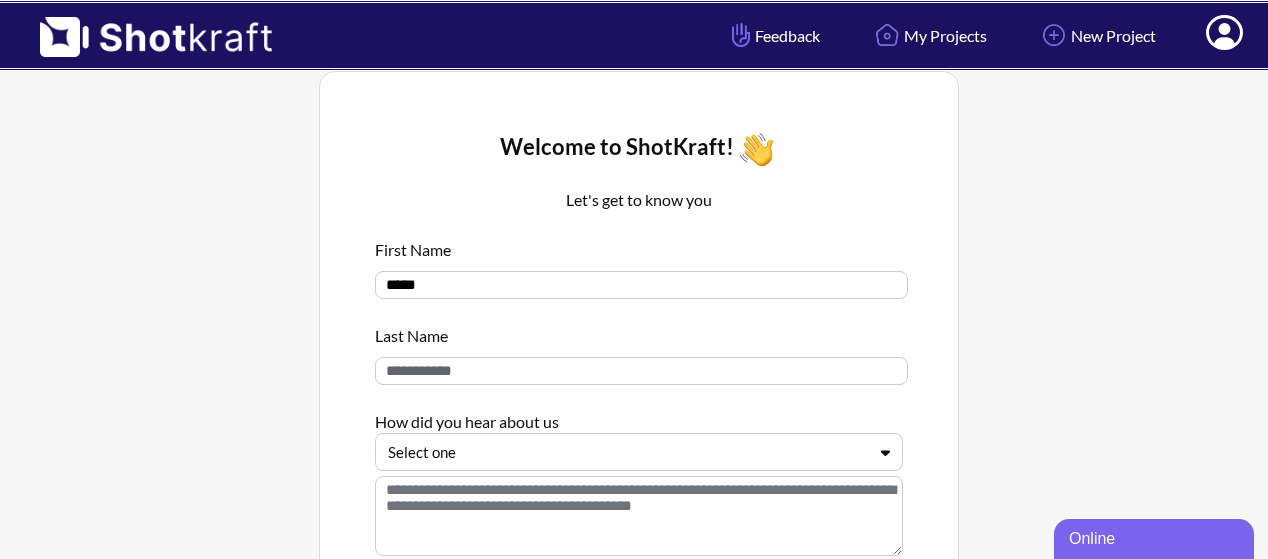 type on "*****" 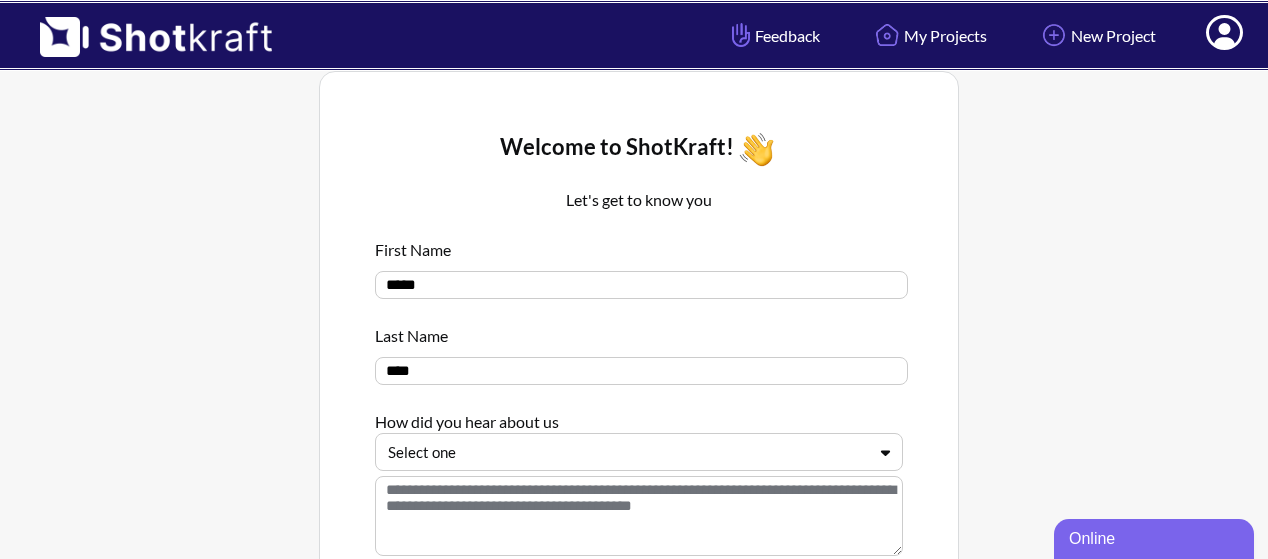 type on "****" 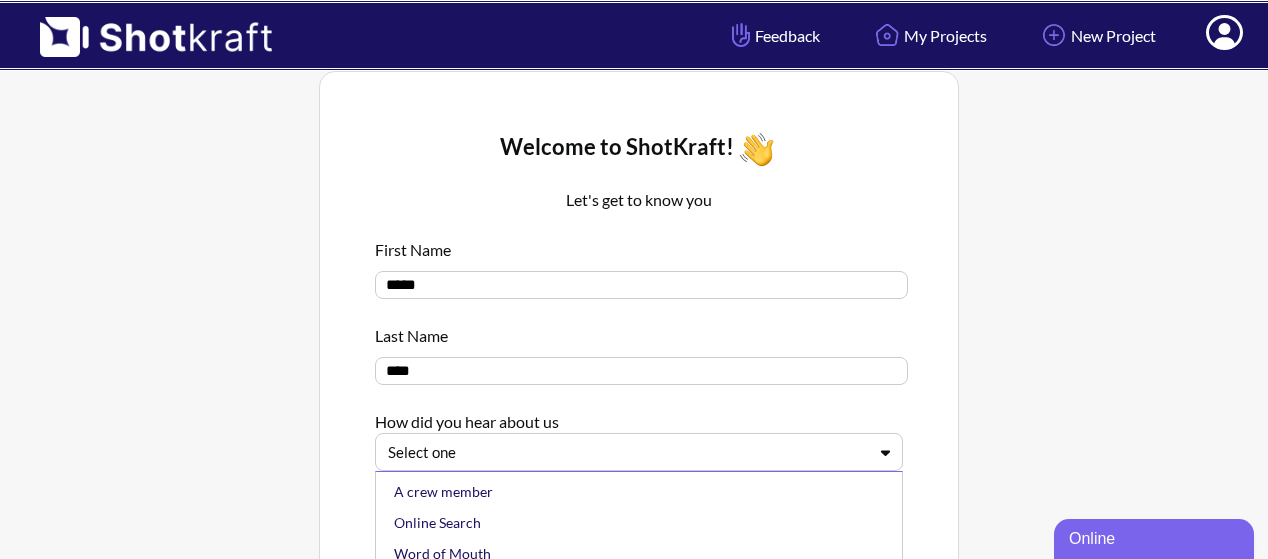 click on "5 results available. Use Up and Down to choose options, press Enter to select the currently focused option, press Escape to exit the menu, press Tab to select the option and exit the menu. Select one A crew member Online Search Word of Mouth Social Media Other" at bounding box center [639, 452] 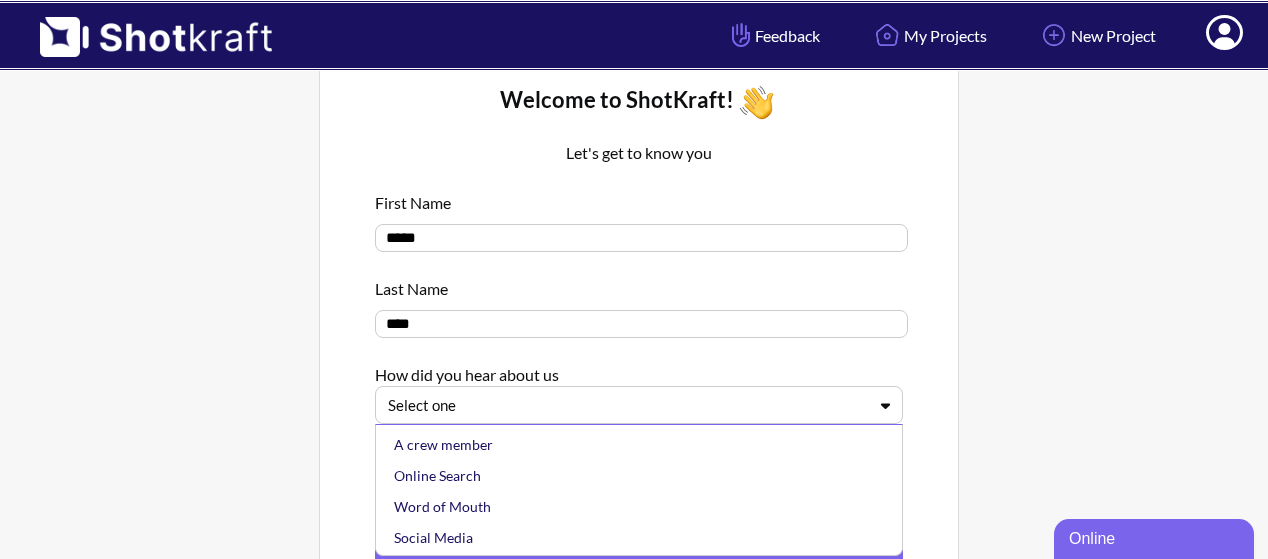 scroll, scrollTop: 48, scrollLeft: 0, axis: vertical 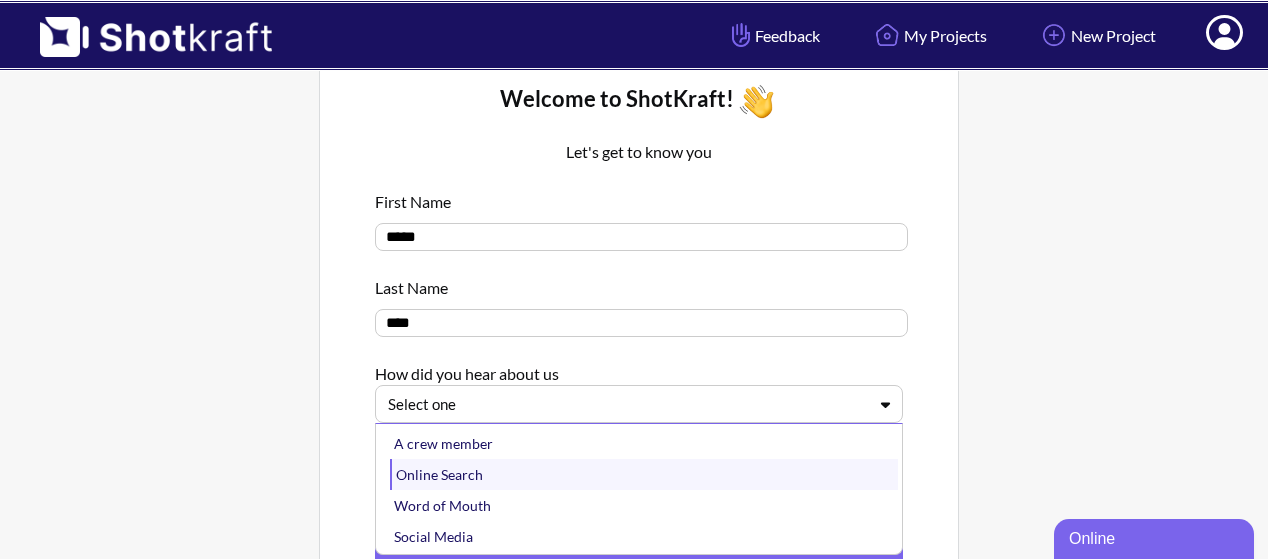 click on "Online Search" at bounding box center (644, 474) 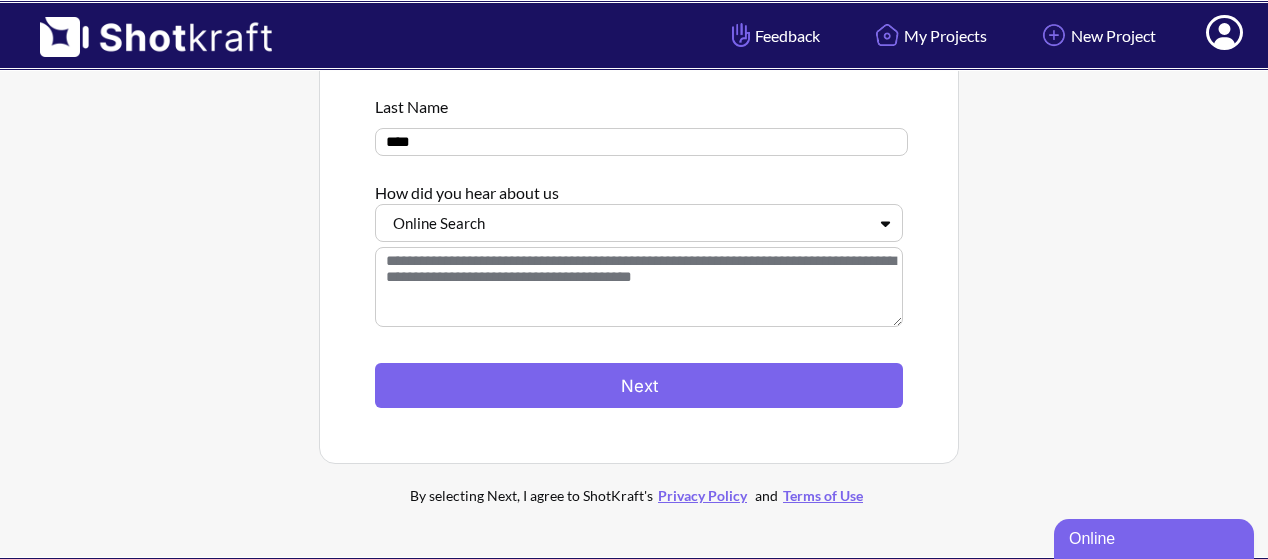 scroll, scrollTop: 229, scrollLeft: 0, axis: vertical 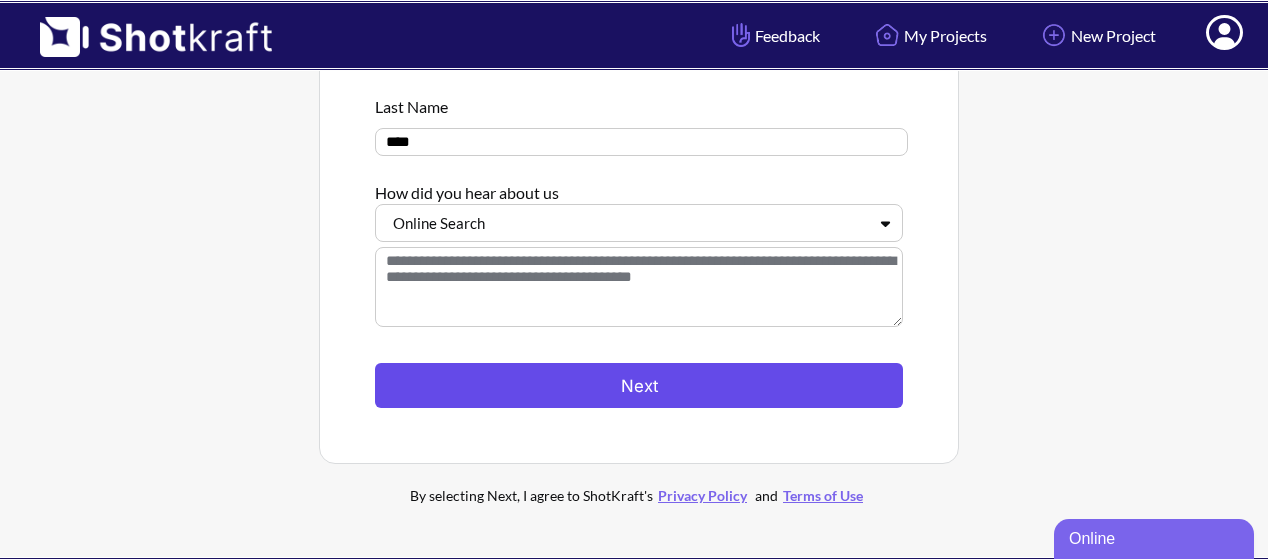 click on "Next" at bounding box center [639, 385] 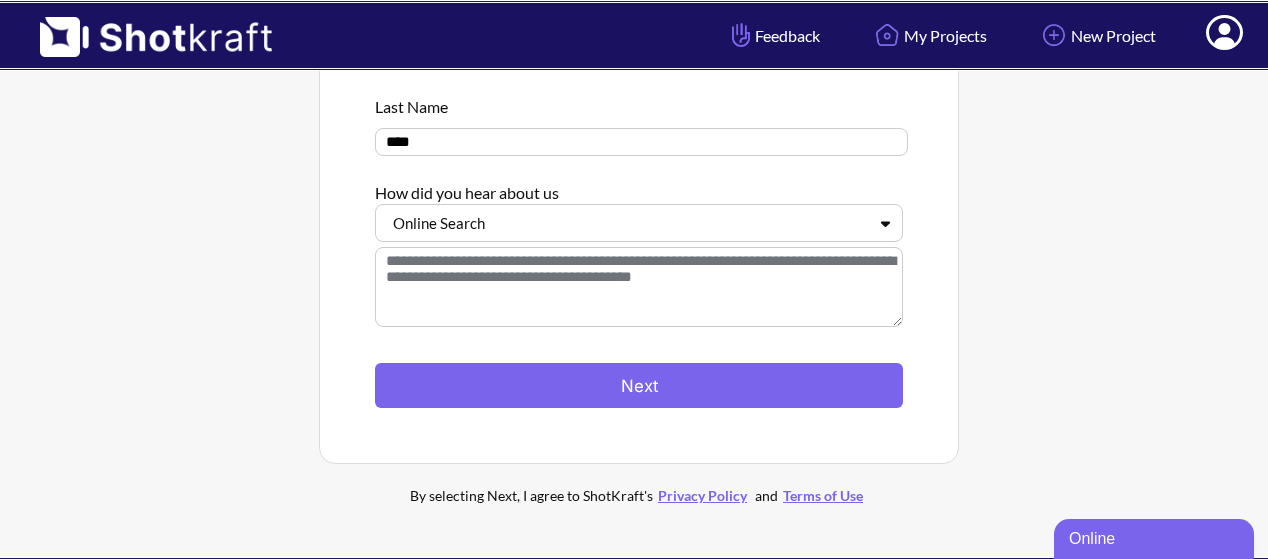 scroll, scrollTop: 0, scrollLeft: 0, axis: both 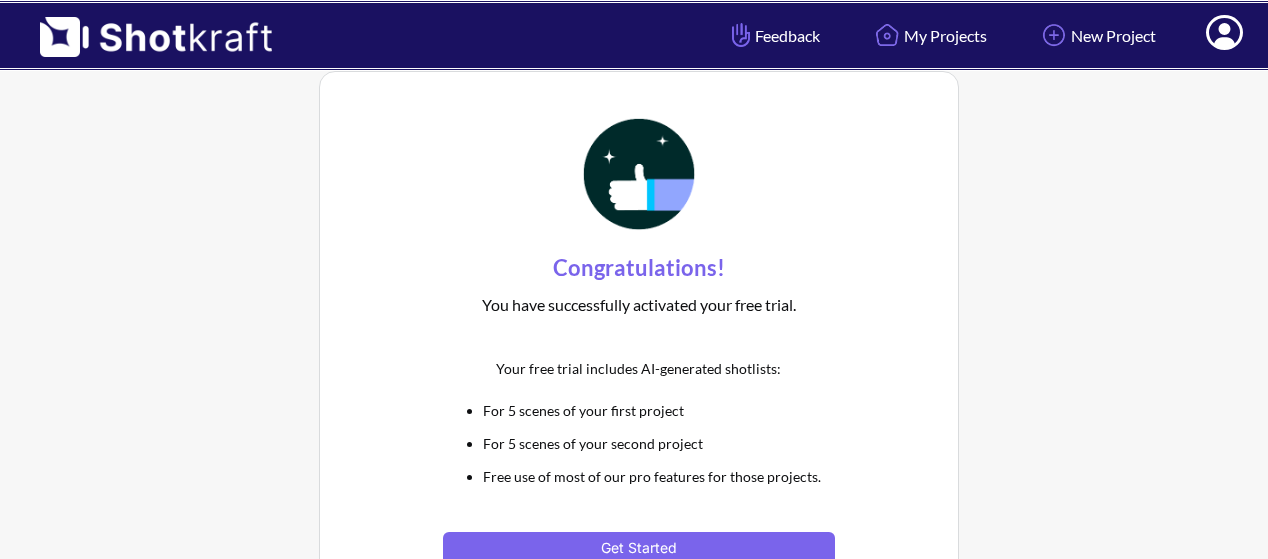 click on "Get Started" at bounding box center (638, 548) 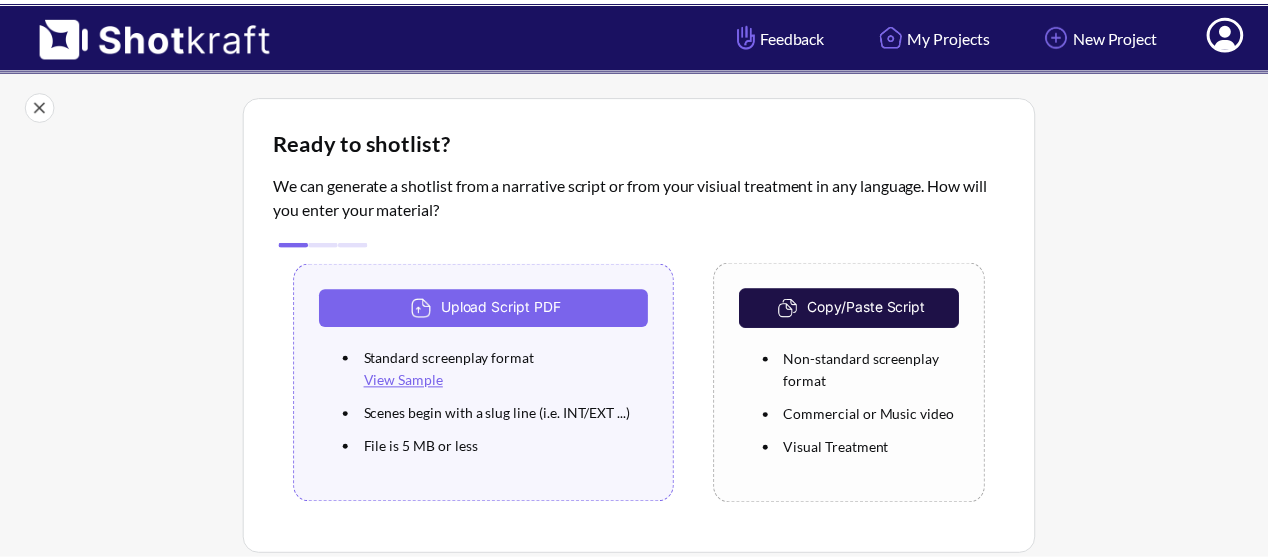 scroll, scrollTop: 0, scrollLeft: 0, axis: both 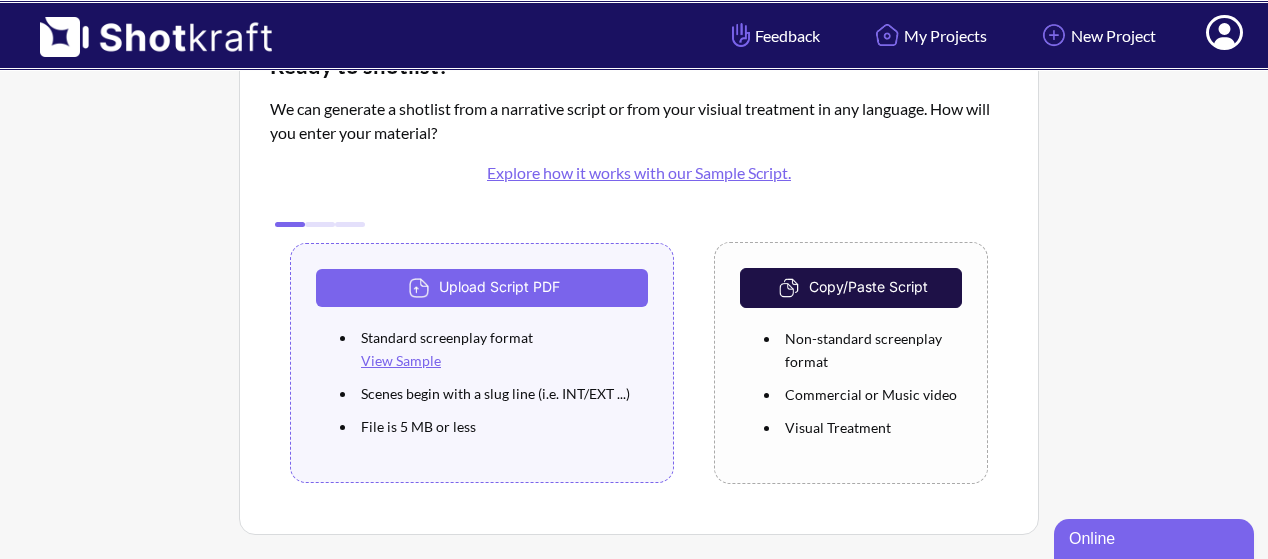 click on "Copy/Paste Script" at bounding box center [851, 288] 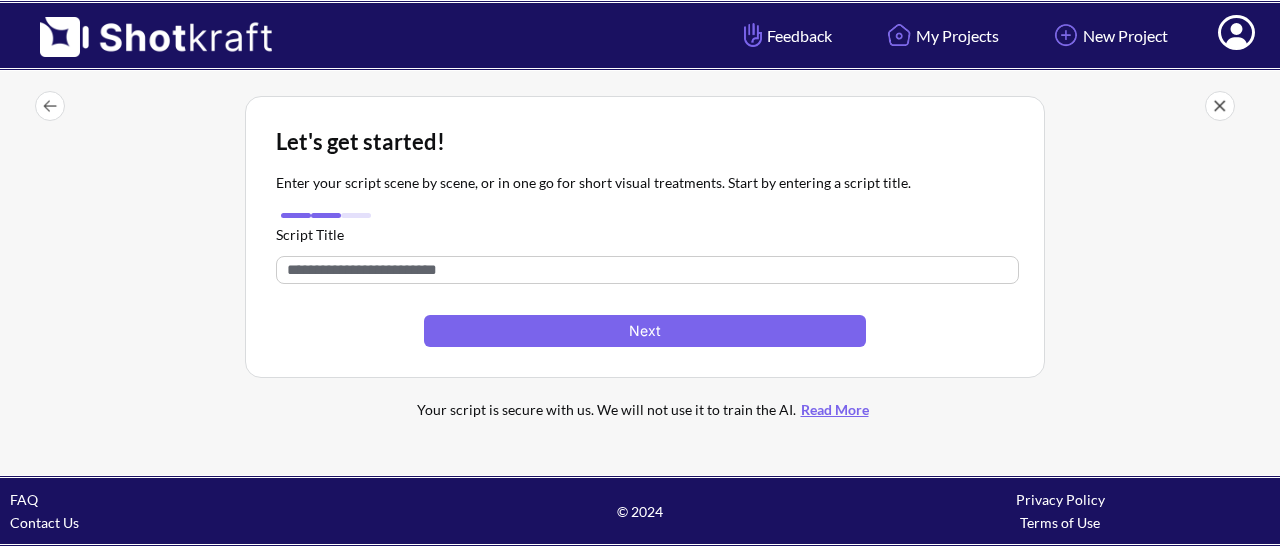scroll, scrollTop: 0, scrollLeft: 0, axis: both 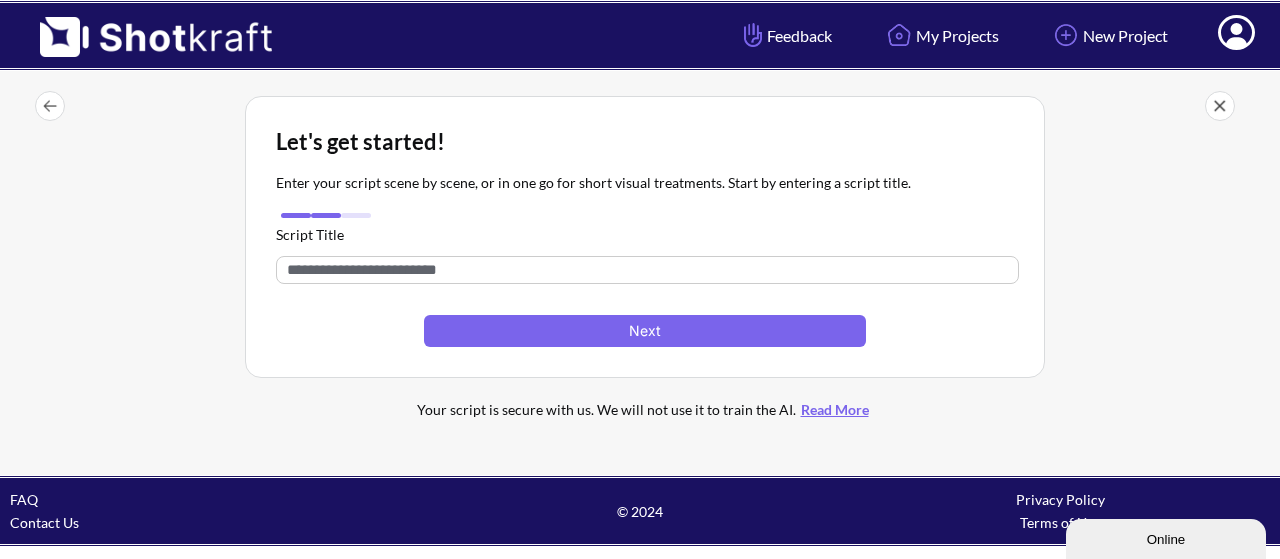 click at bounding box center [647, 270] 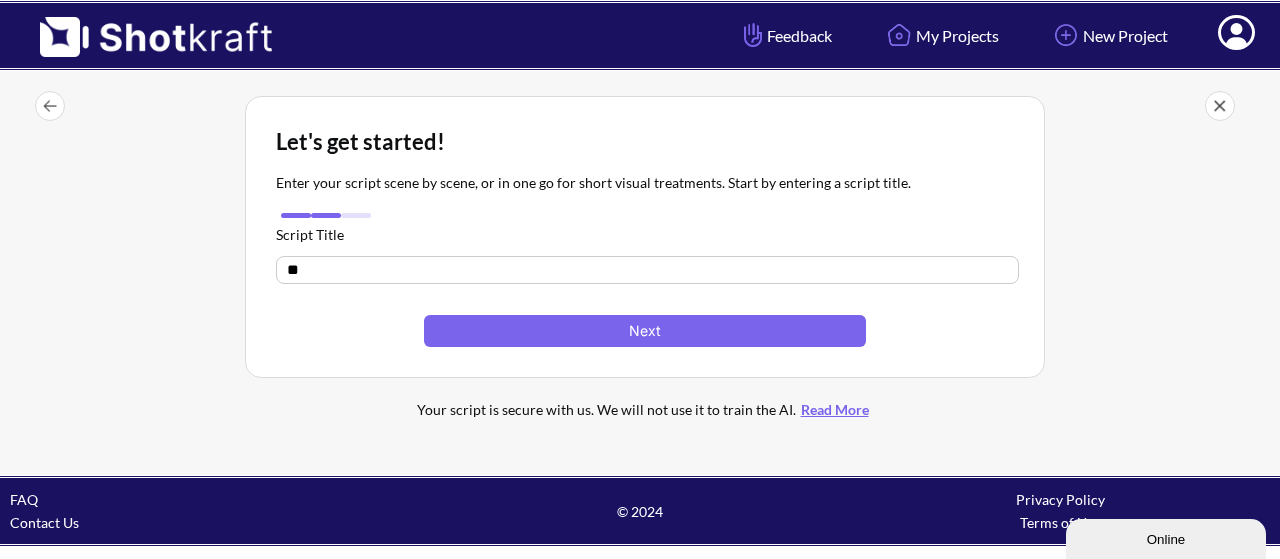 type on "*" 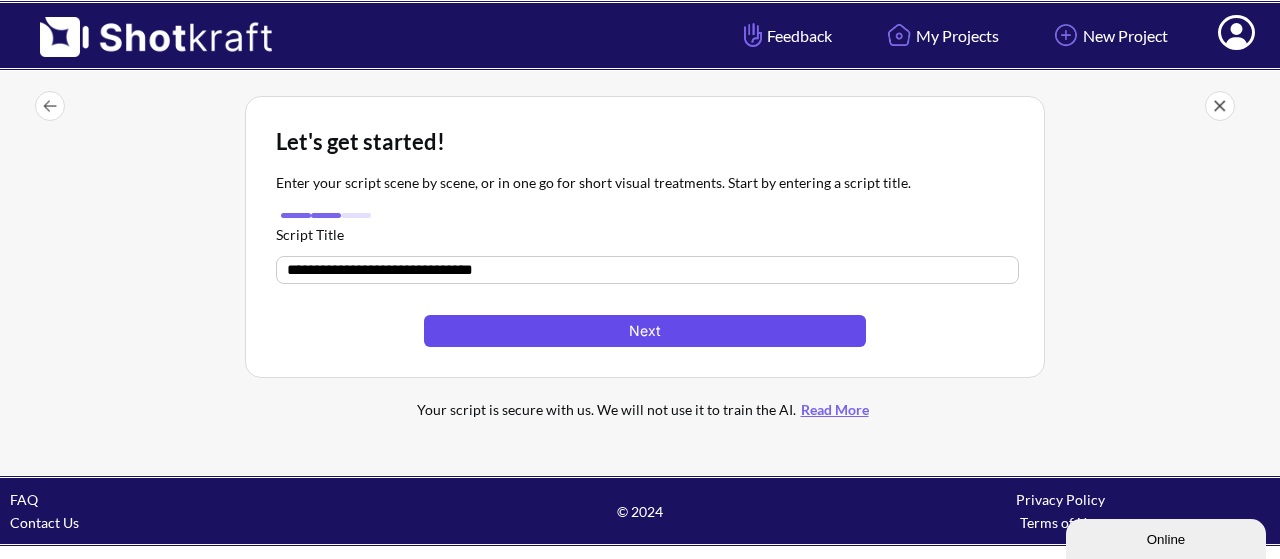 type on "**********" 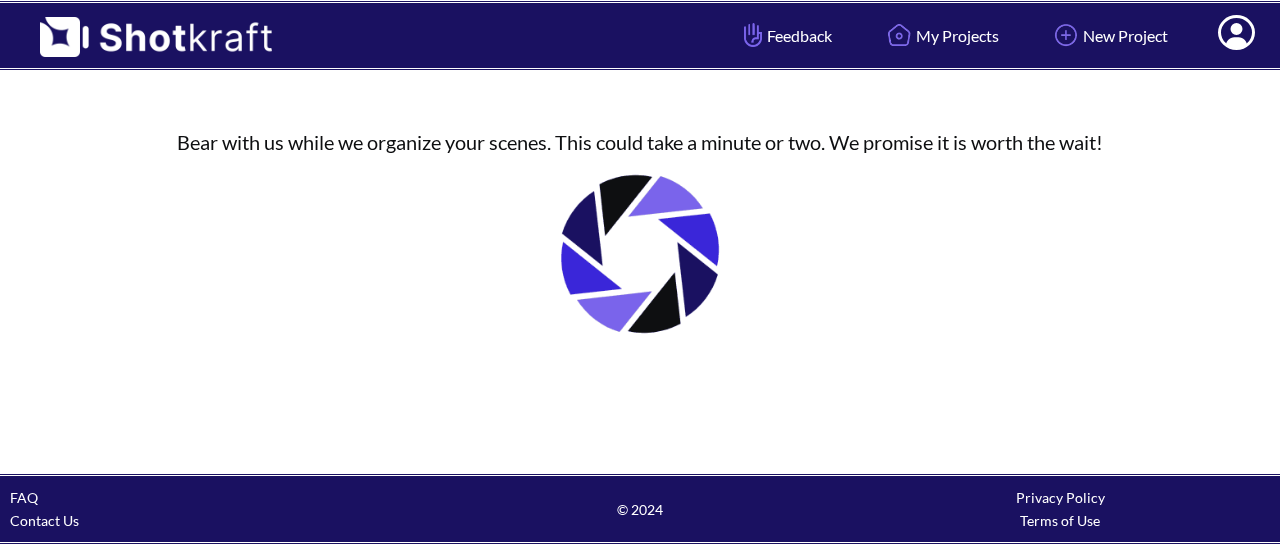 scroll, scrollTop: 0, scrollLeft: 0, axis: both 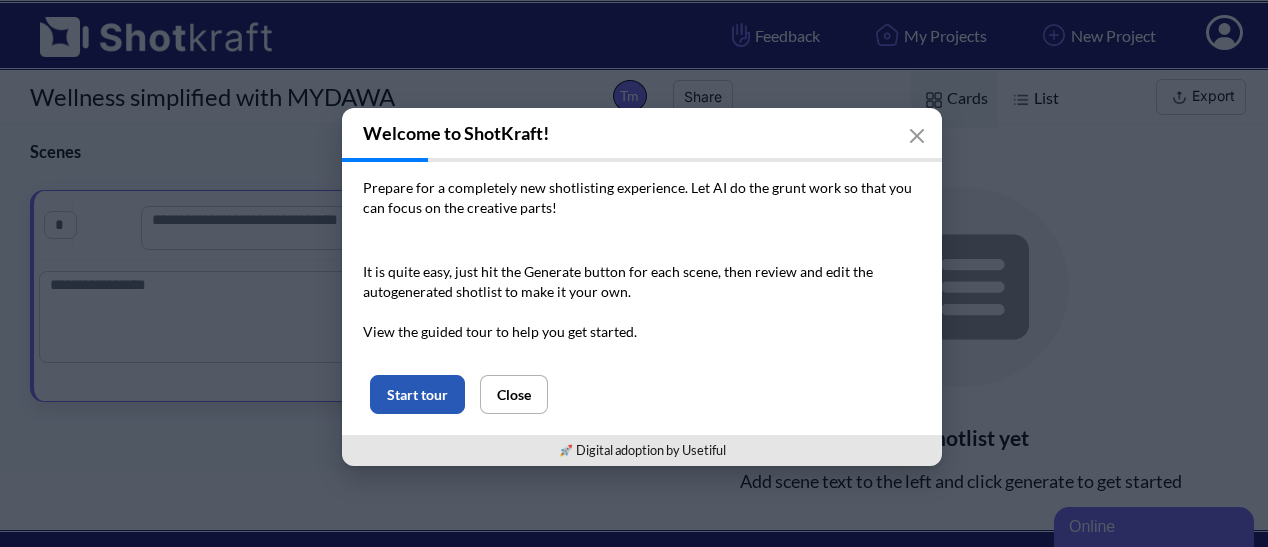 click on "Start tour" at bounding box center [417, 394] 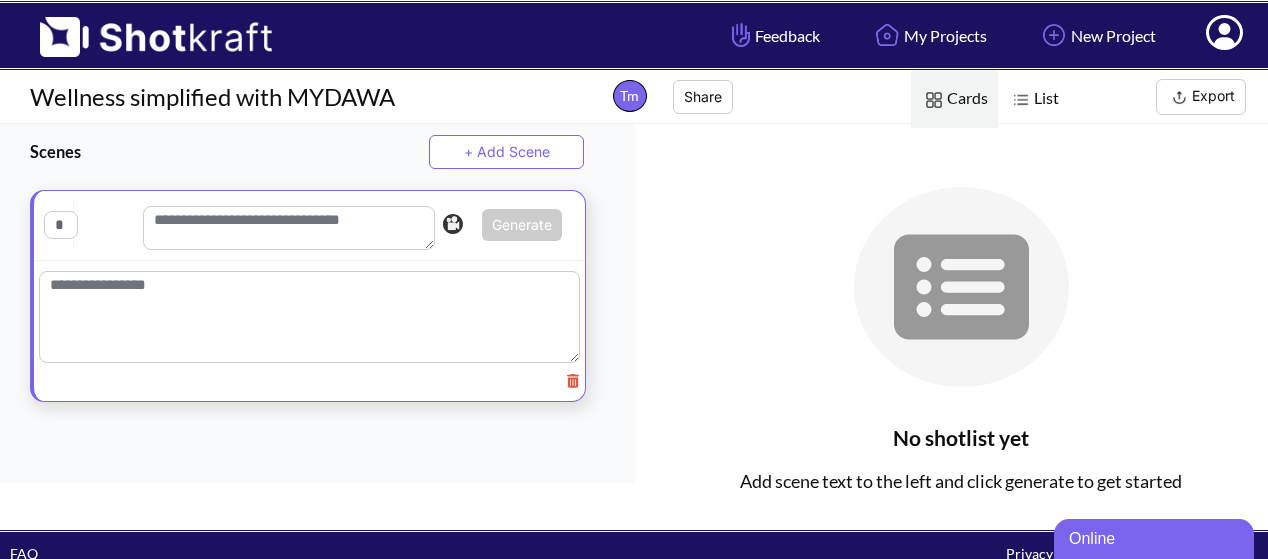 click at bounding box center (309, 317) 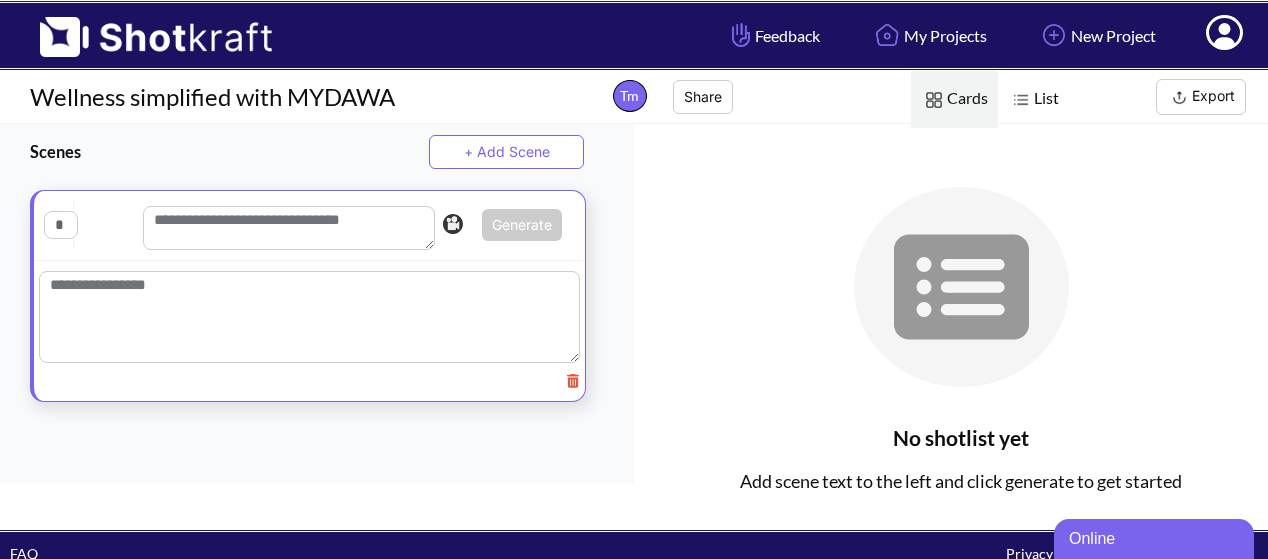 paste on "**********" 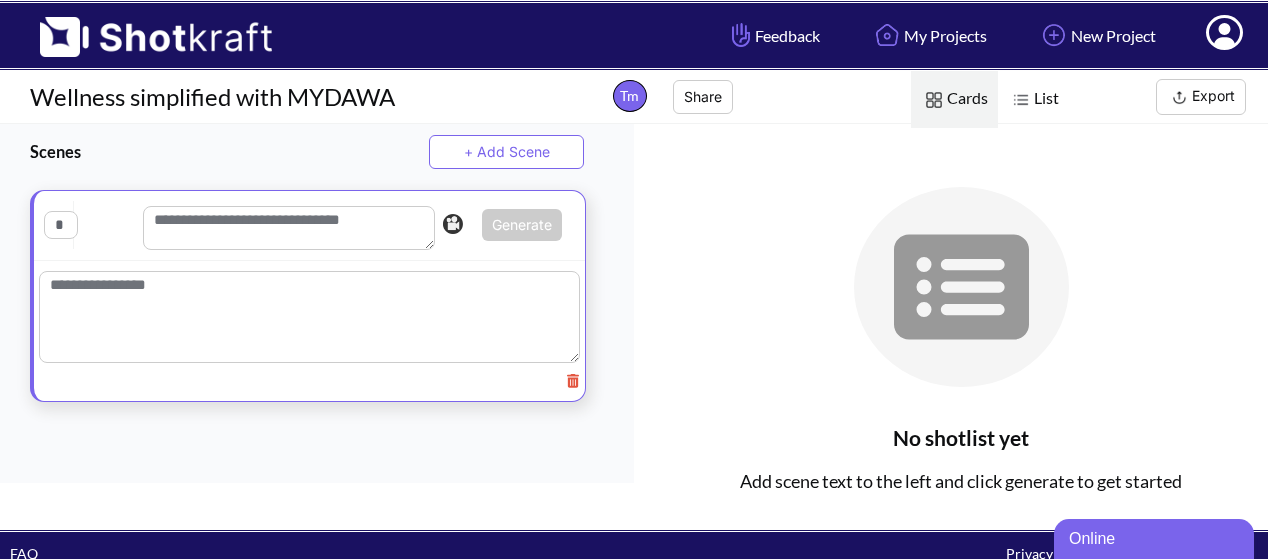 type on "**********" 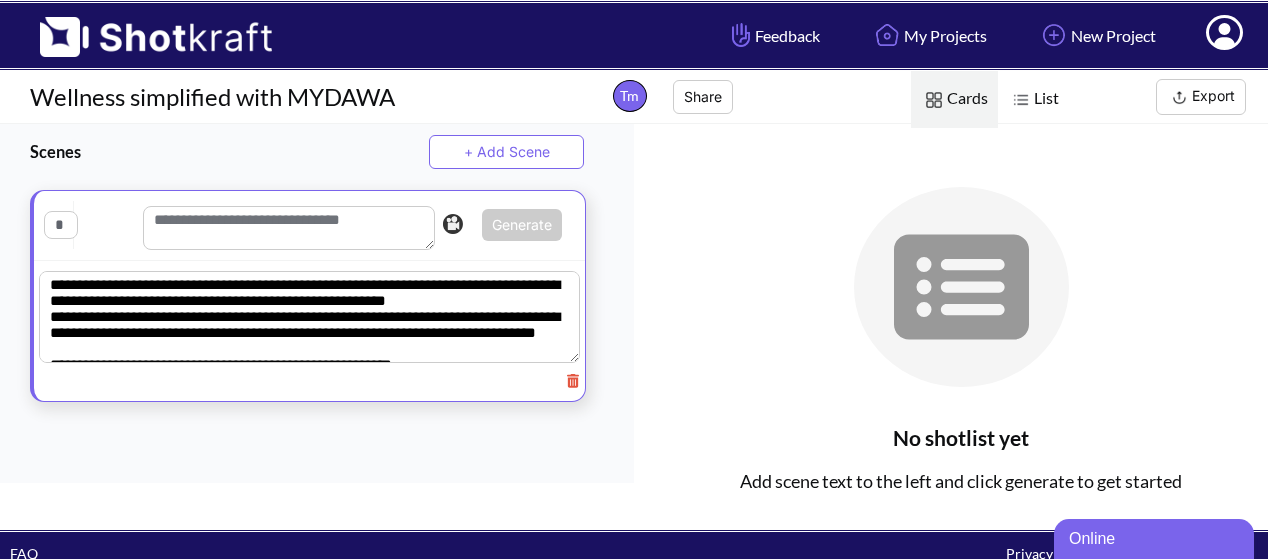 scroll, scrollTop: 41, scrollLeft: 0, axis: vertical 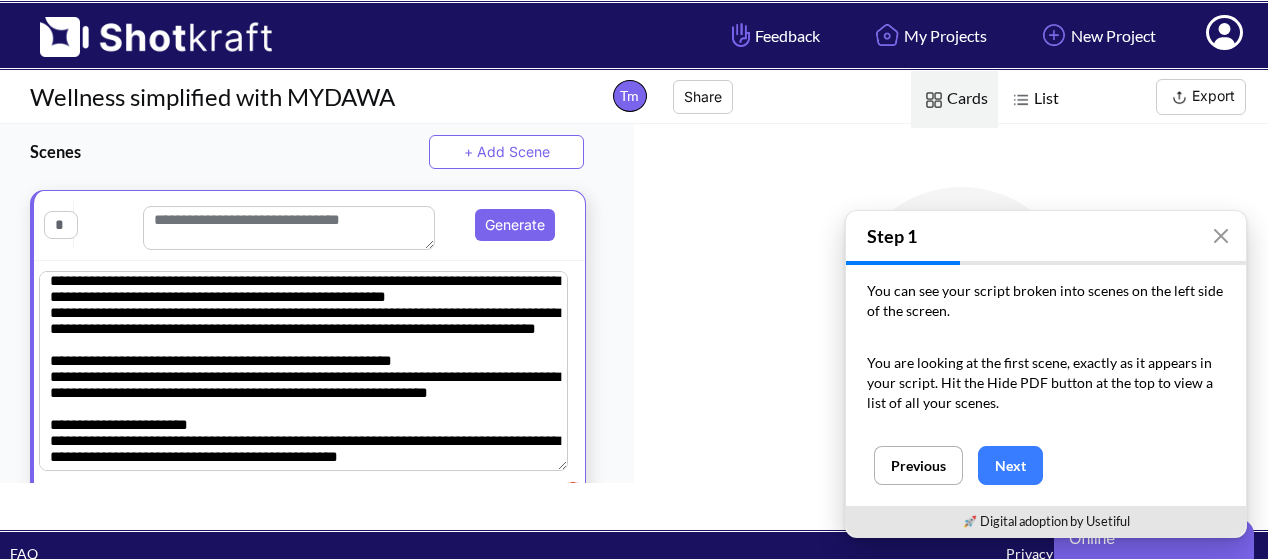 click on "**********" at bounding box center [303, 371] 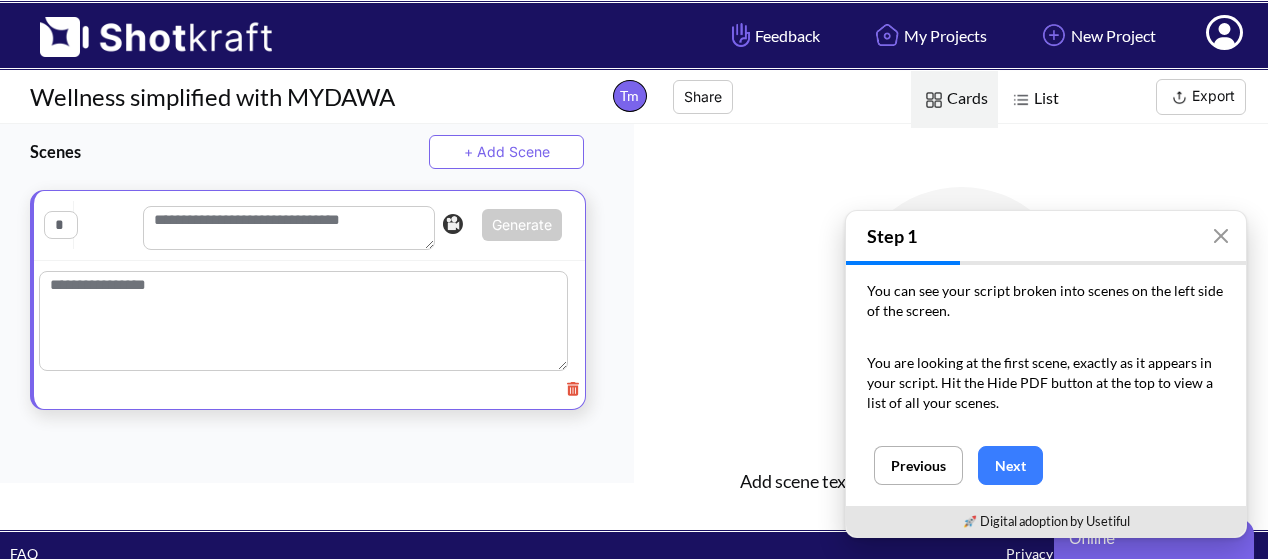 scroll, scrollTop: 0, scrollLeft: 0, axis: both 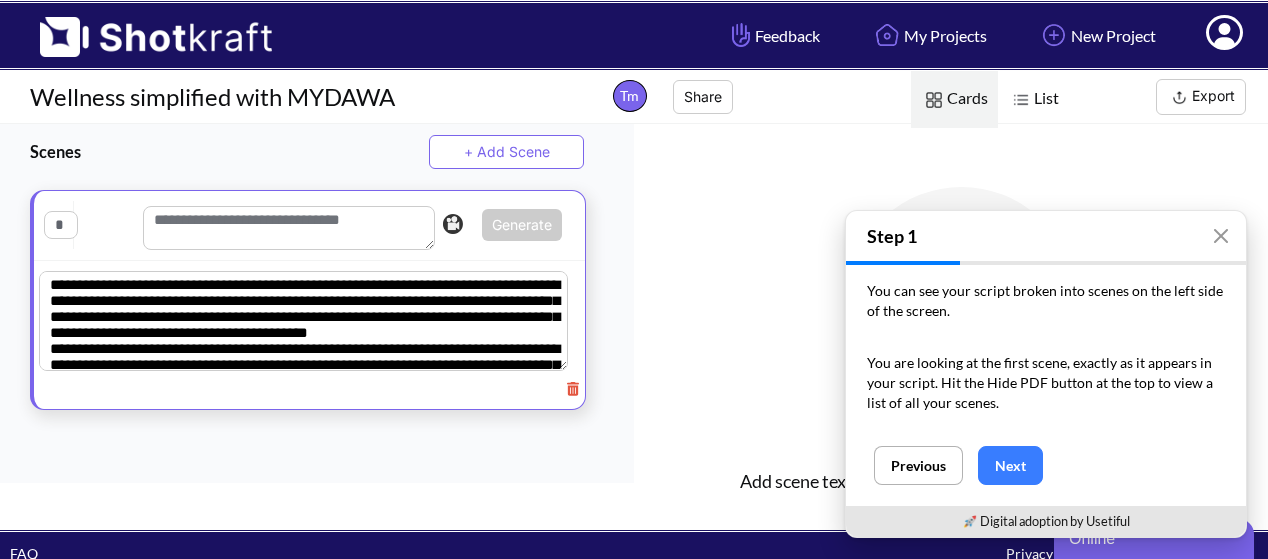 paste on "**********" 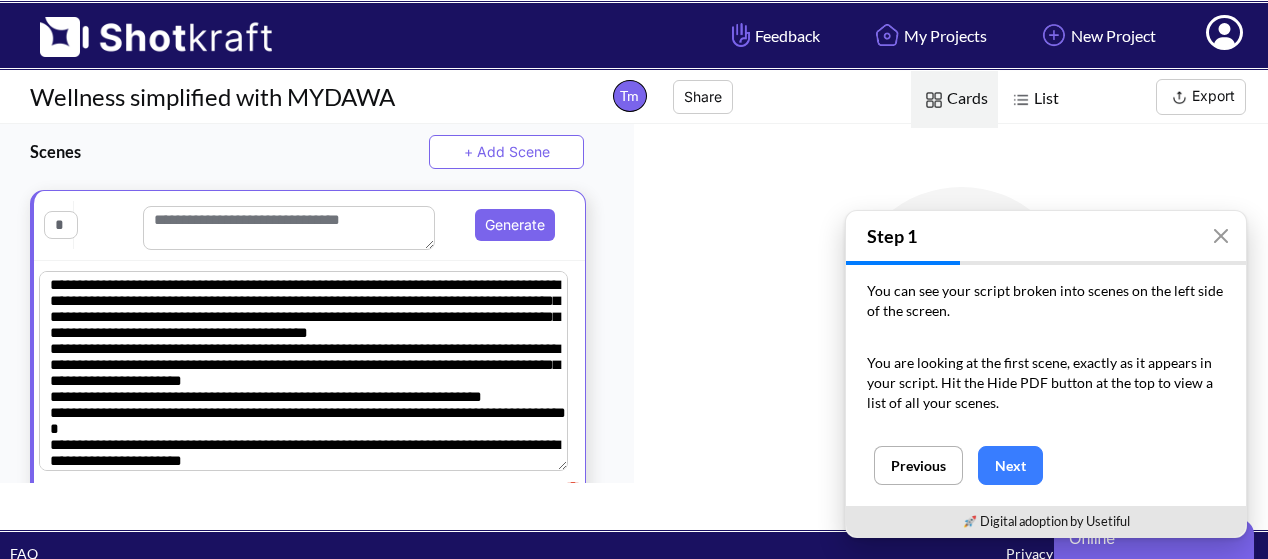 scroll, scrollTop: 28552, scrollLeft: 0, axis: vertical 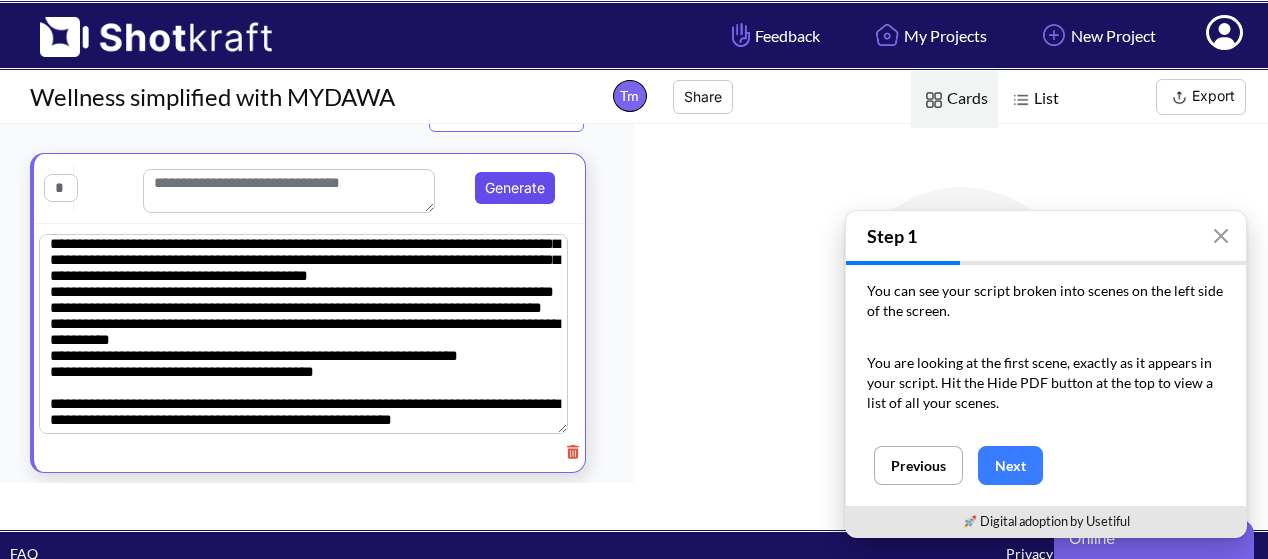 type on "**********" 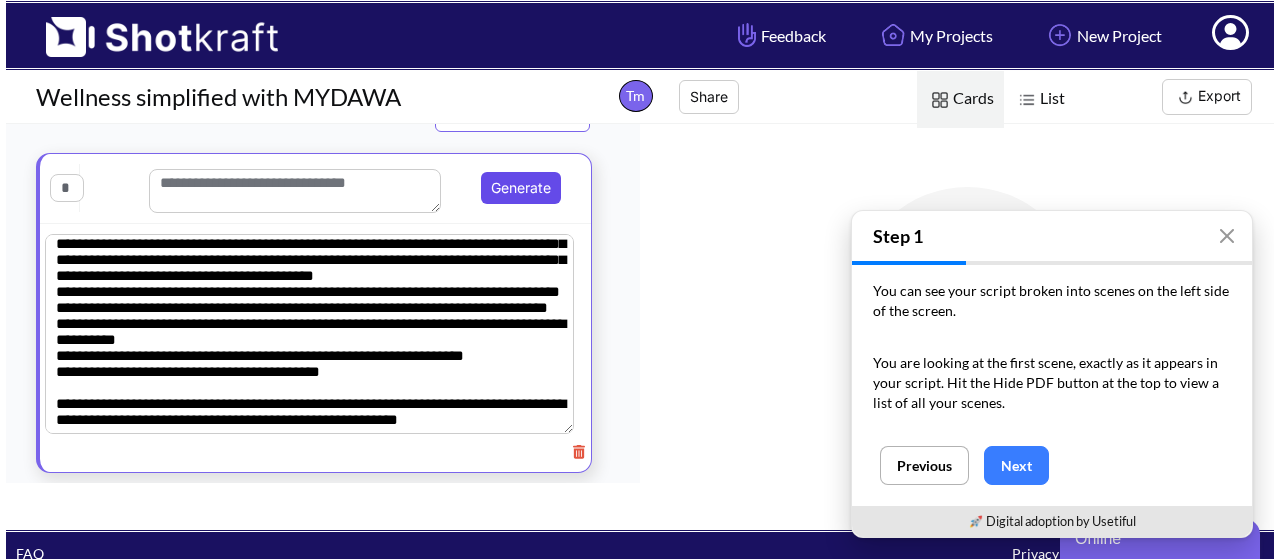 scroll, scrollTop: 0, scrollLeft: 0, axis: both 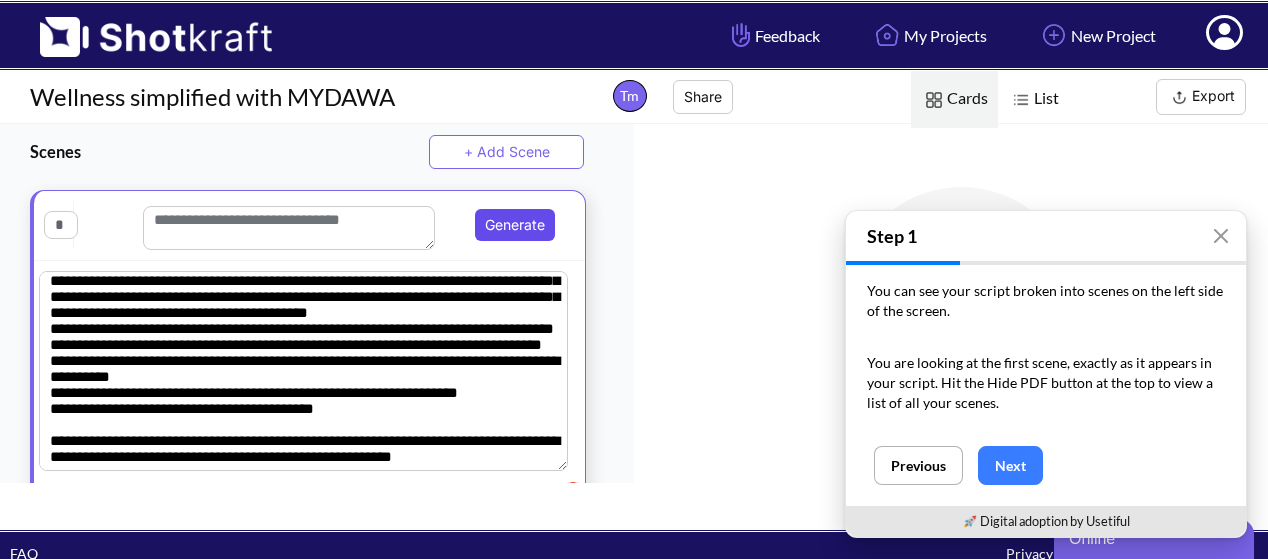 click on "Generate" at bounding box center [309, 226] 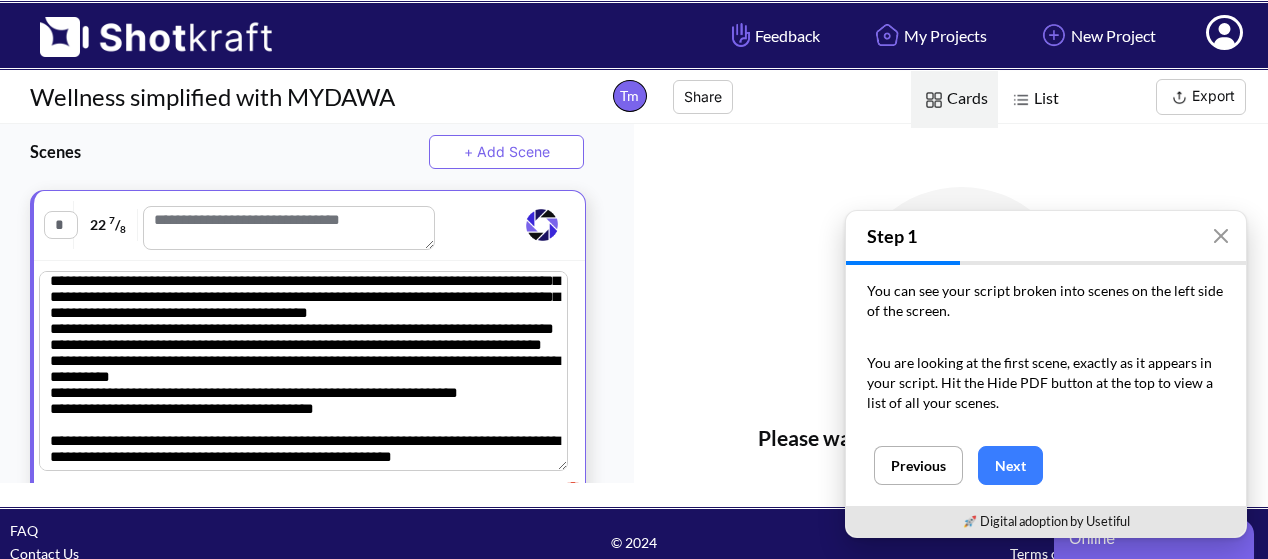 scroll, scrollTop: 28444, scrollLeft: 0, axis: vertical 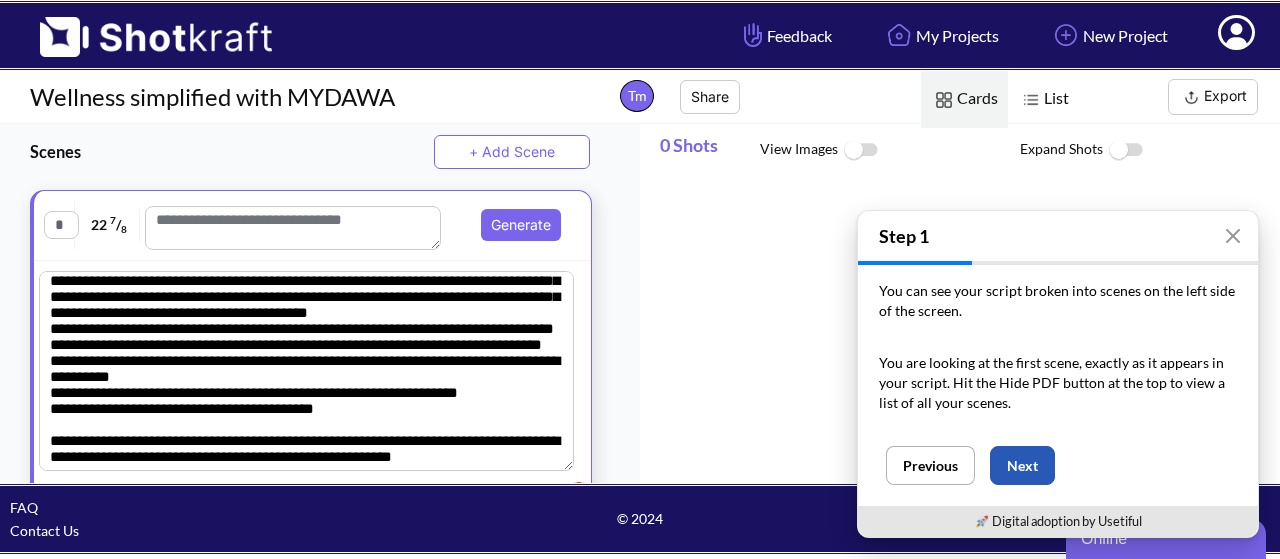 click on "Next" at bounding box center (1022, 465) 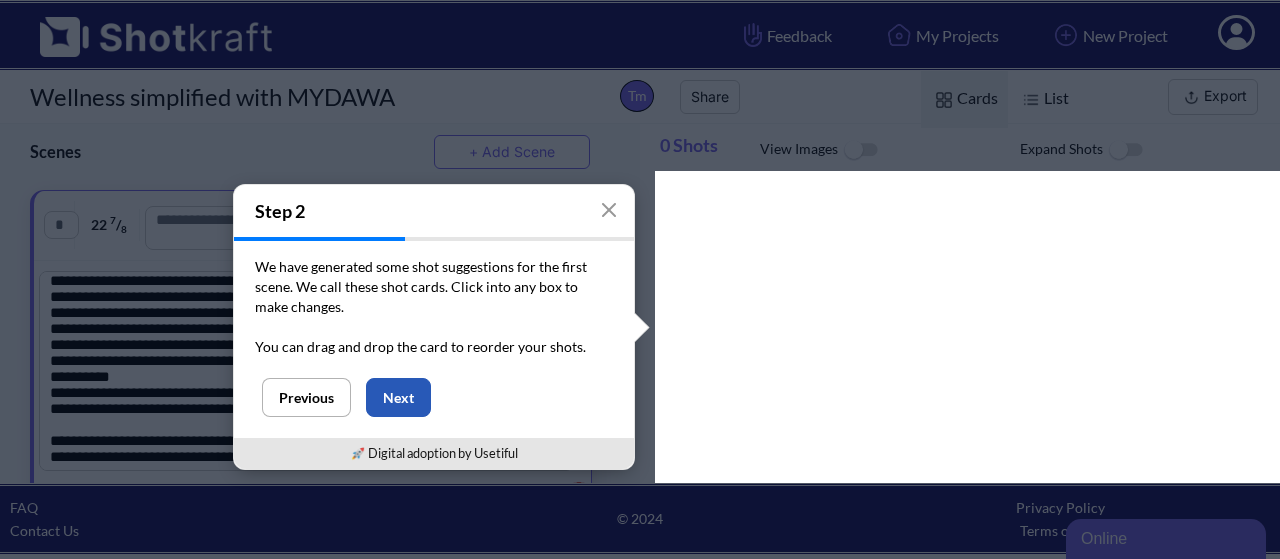 click on "Next" at bounding box center (398, 397) 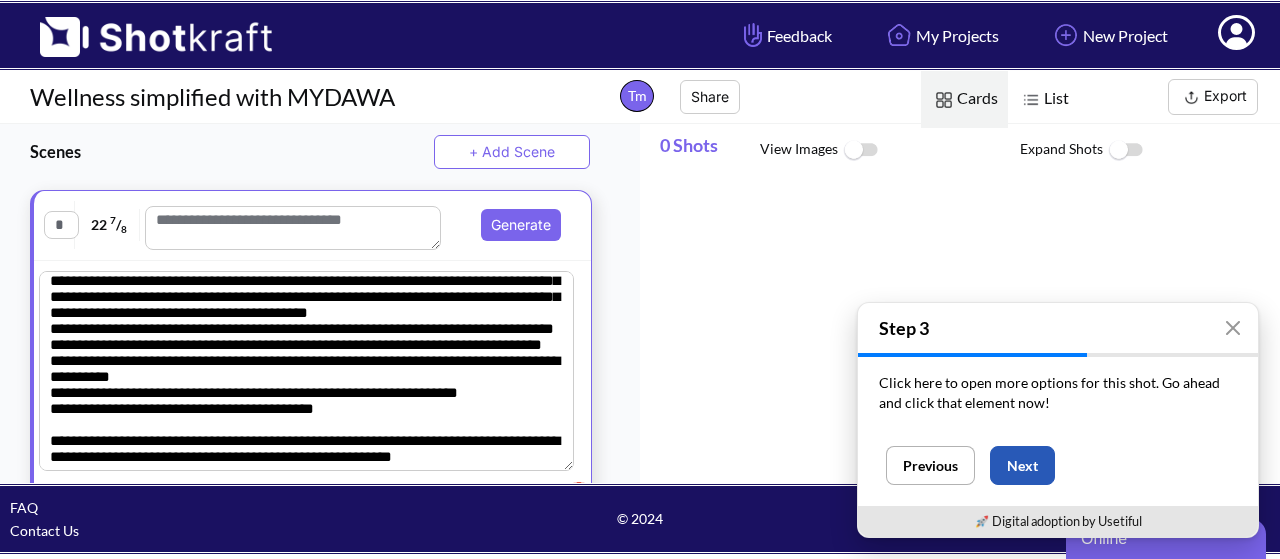 click on "Next" at bounding box center (1022, 465) 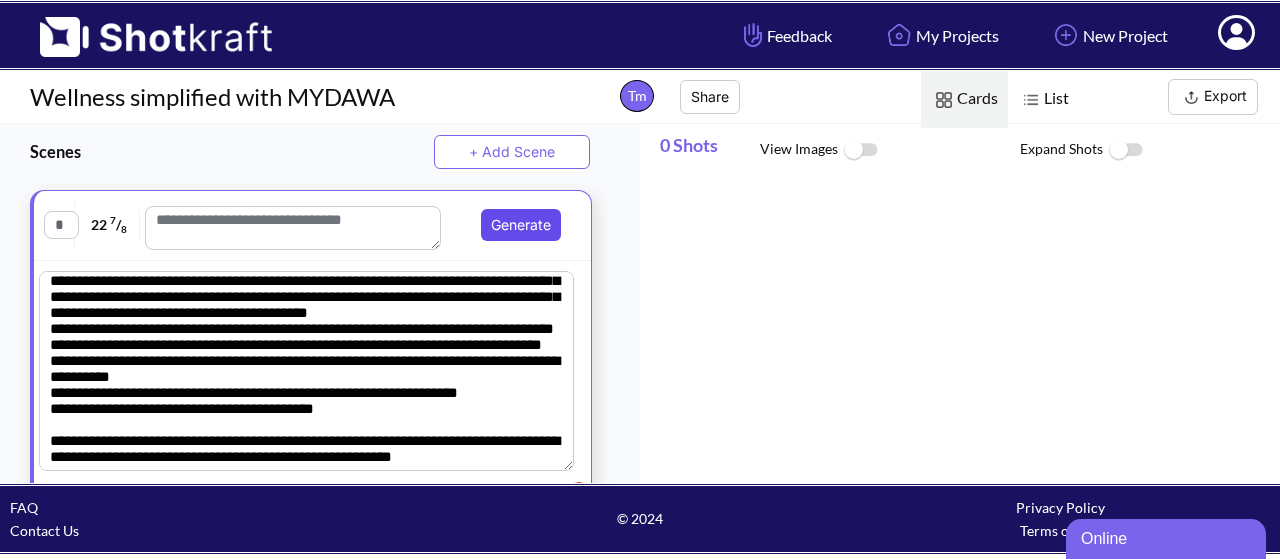 click on "Generate" at bounding box center [521, 225] 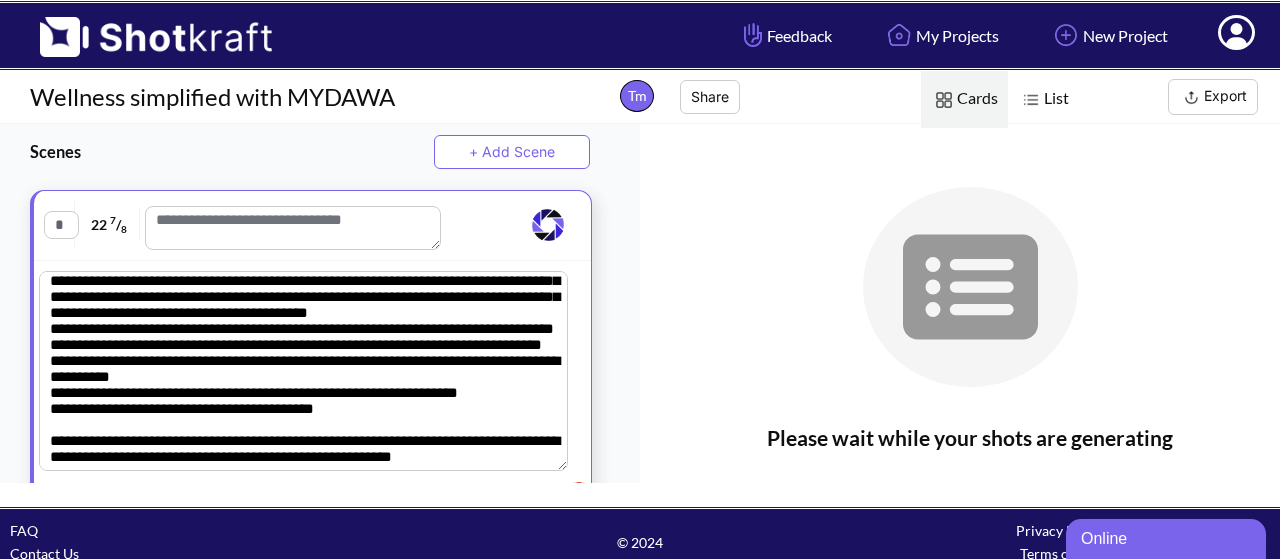 scroll, scrollTop: 28552, scrollLeft: 0, axis: vertical 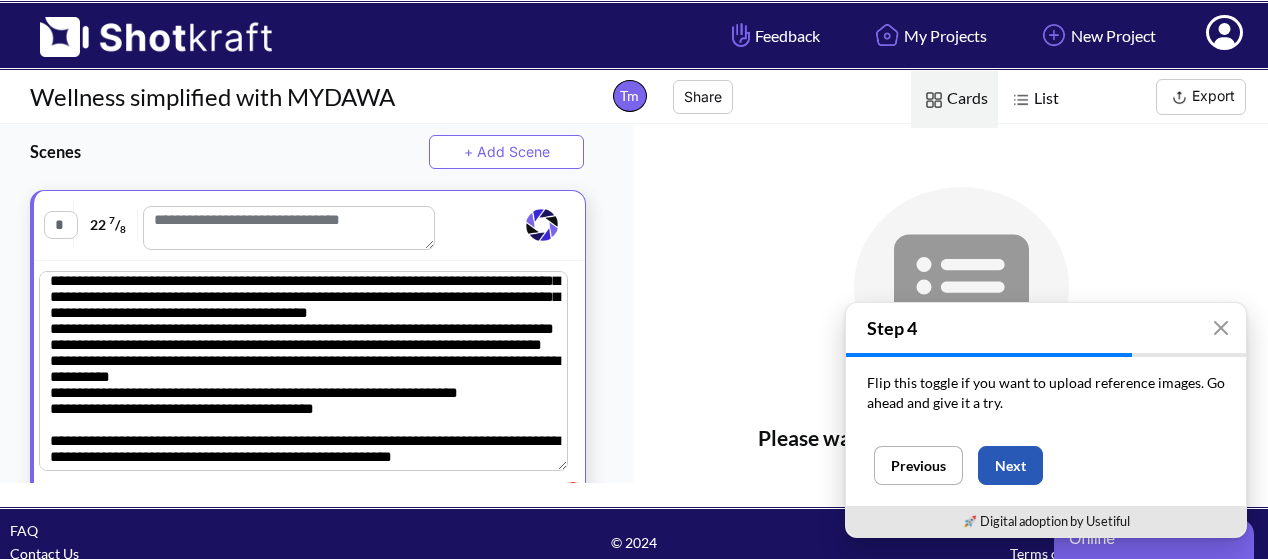click on "Next" at bounding box center [1010, 465] 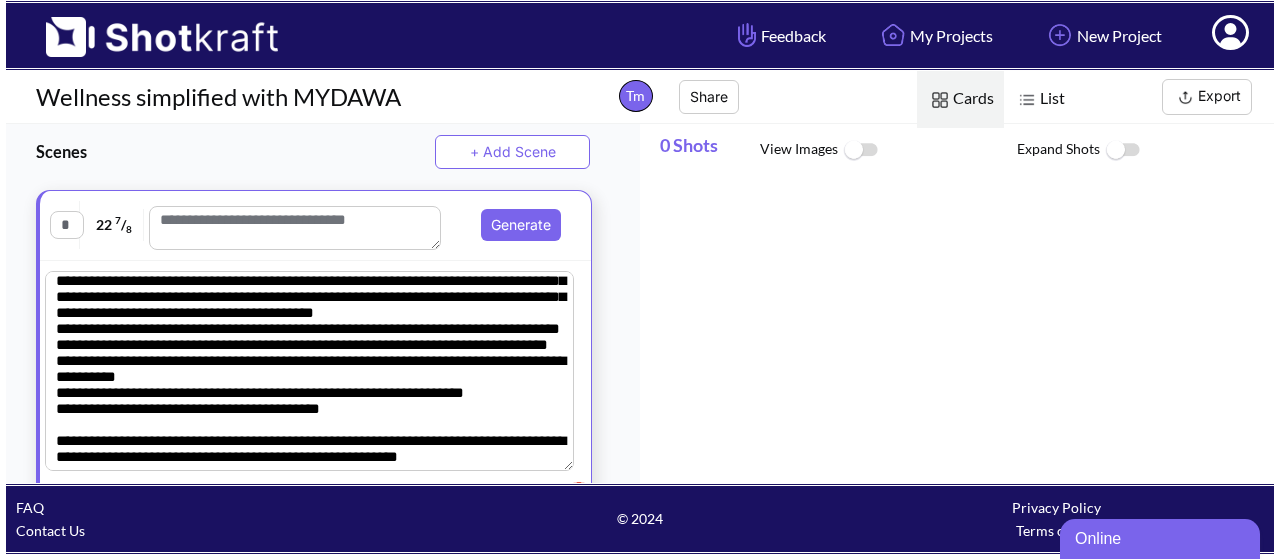 scroll, scrollTop: 28444, scrollLeft: 0, axis: vertical 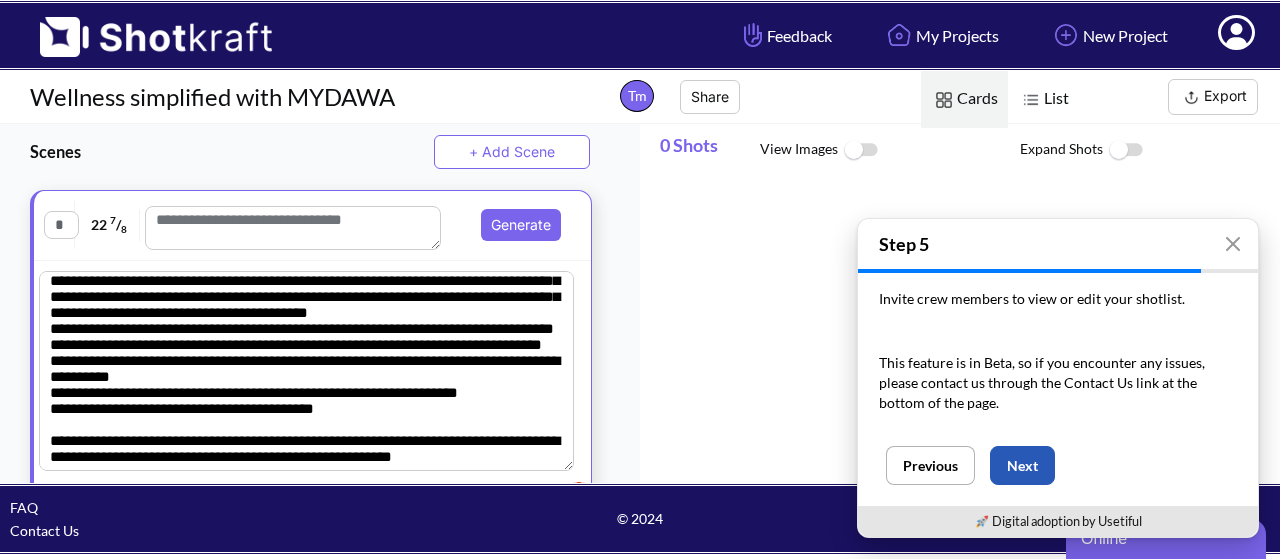 click on "Next" at bounding box center [1022, 465] 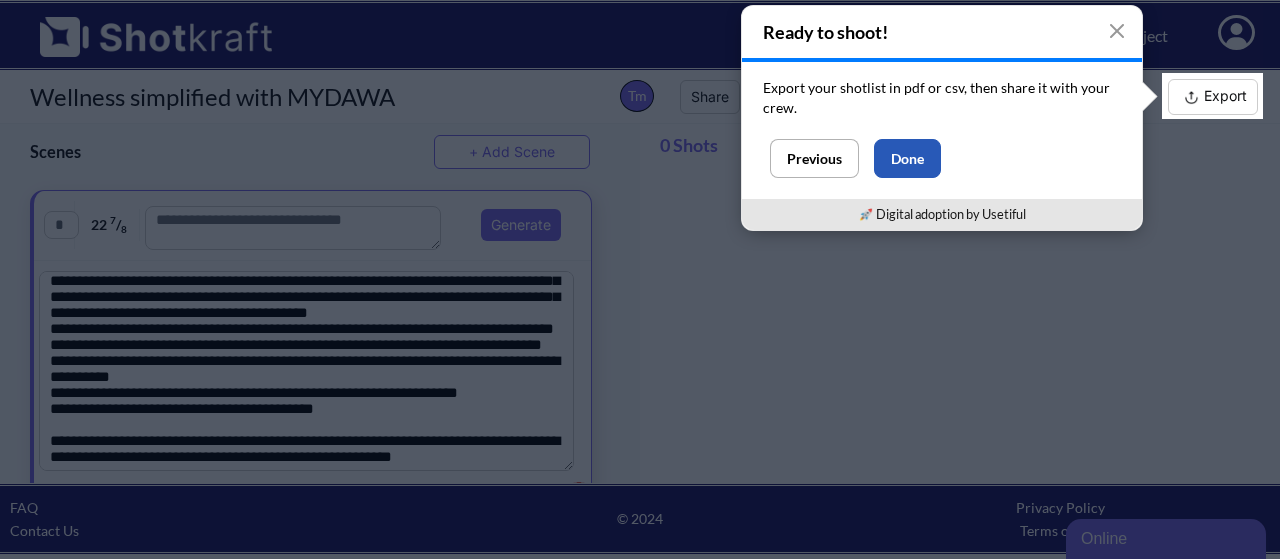 click on "Done" at bounding box center (907, 158) 